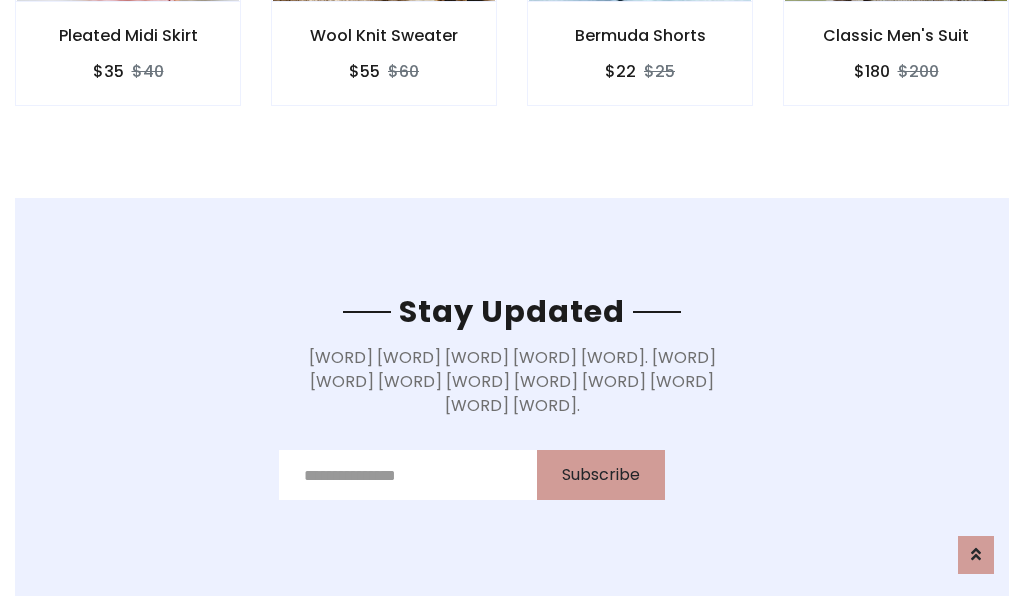 scroll, scrollTop: 0, scrollLeft: 0, axis: both 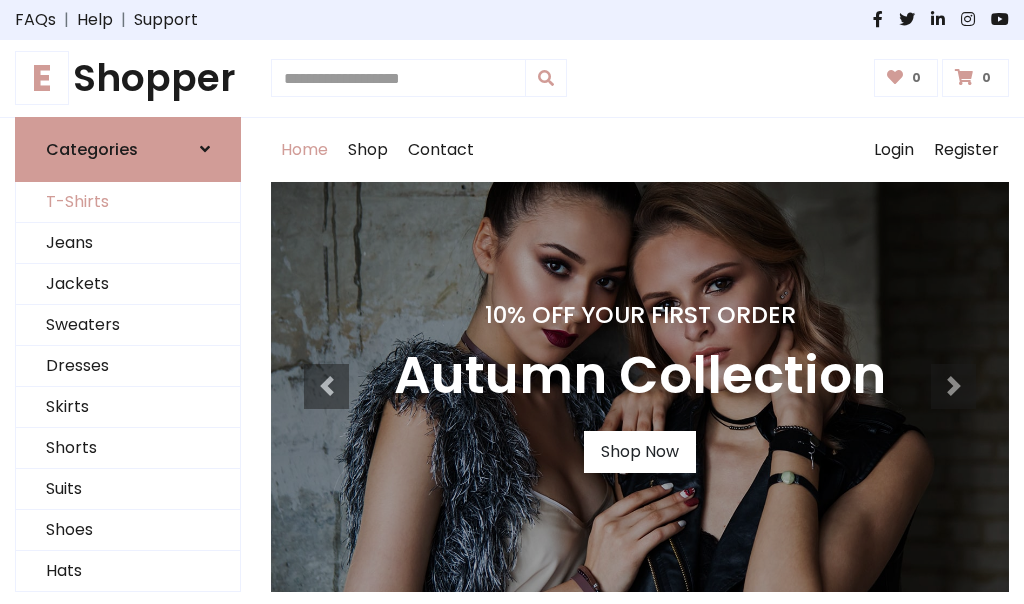 click on "T-Shirts" at bounding box center (128, 202) 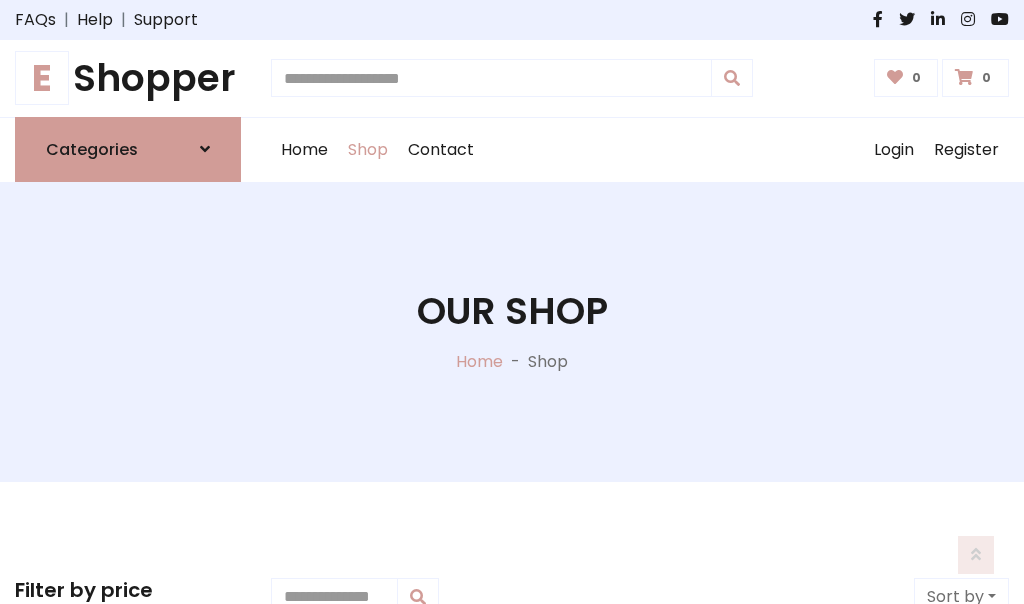 scroll, scrollTop: 485, scrollLeft: 0, axis: vertical 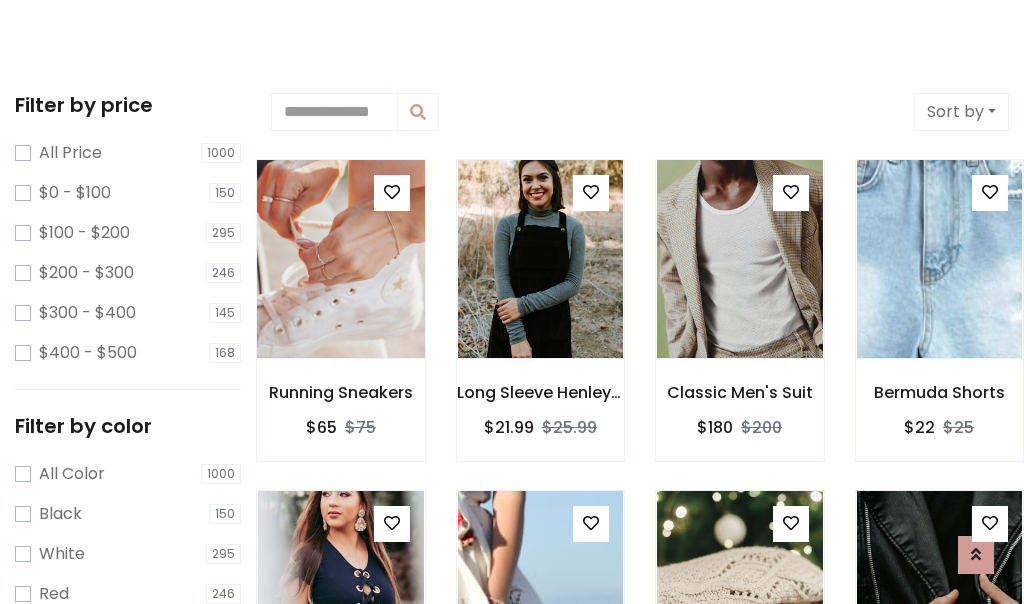 click at bounding box center (340, 259) 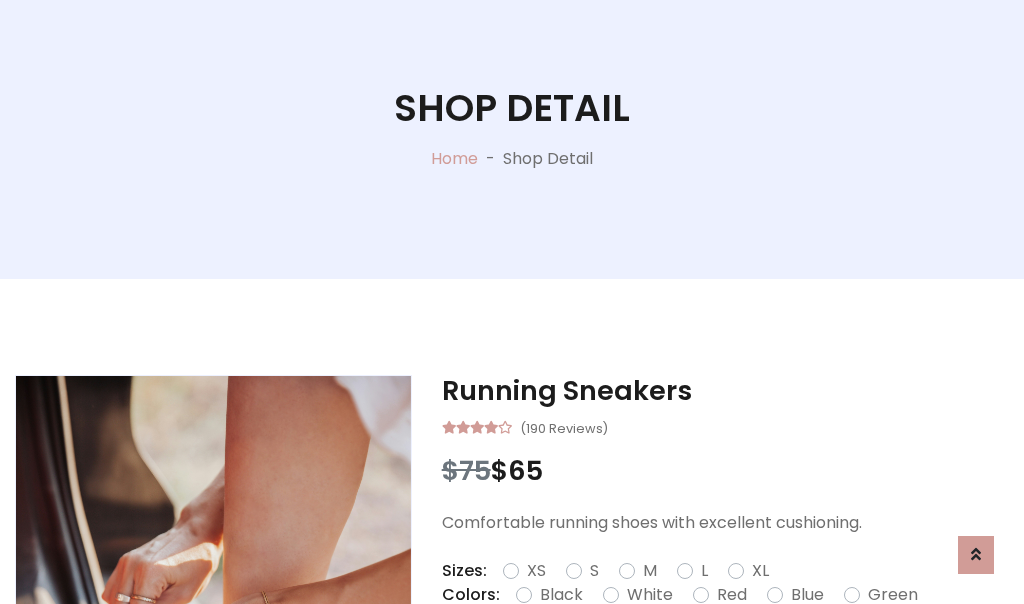 scroll, scrollTop: 365, scrollLeft: 0, axis: vertical 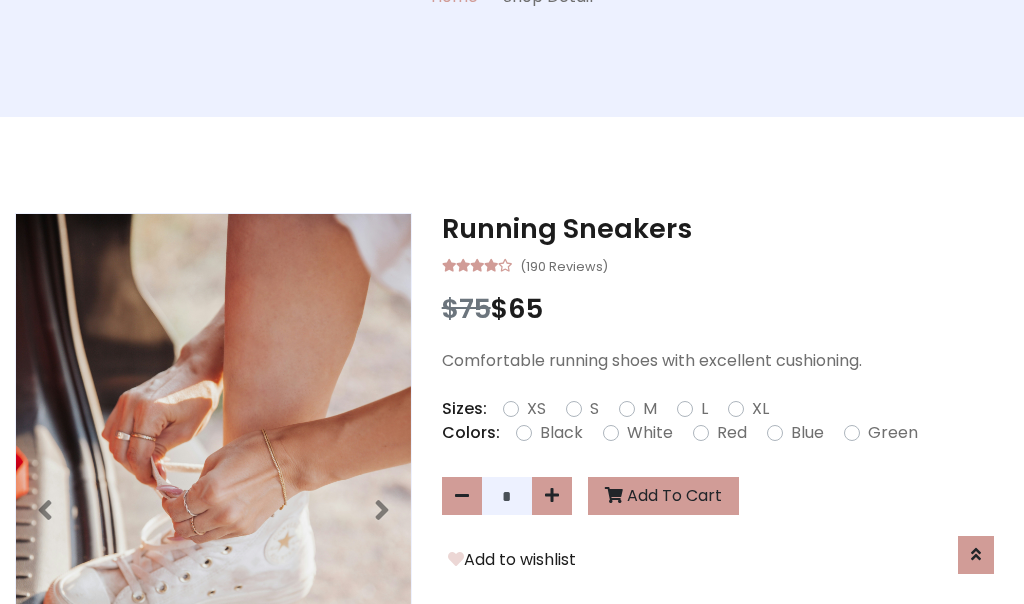 click on "XS" at bounding box center [536, 409] 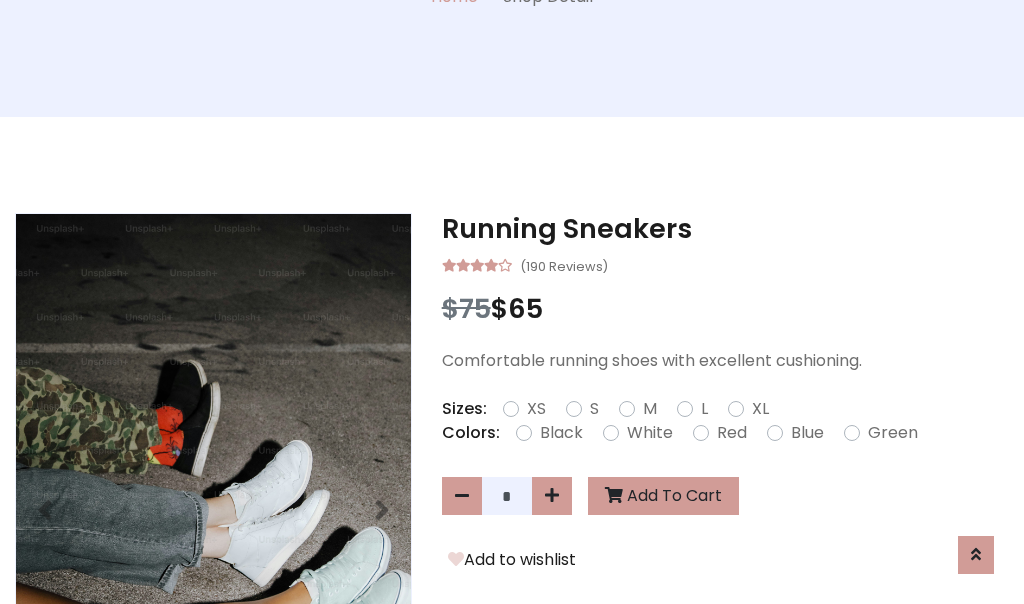 click on "White" at bounding box center [650, 433] 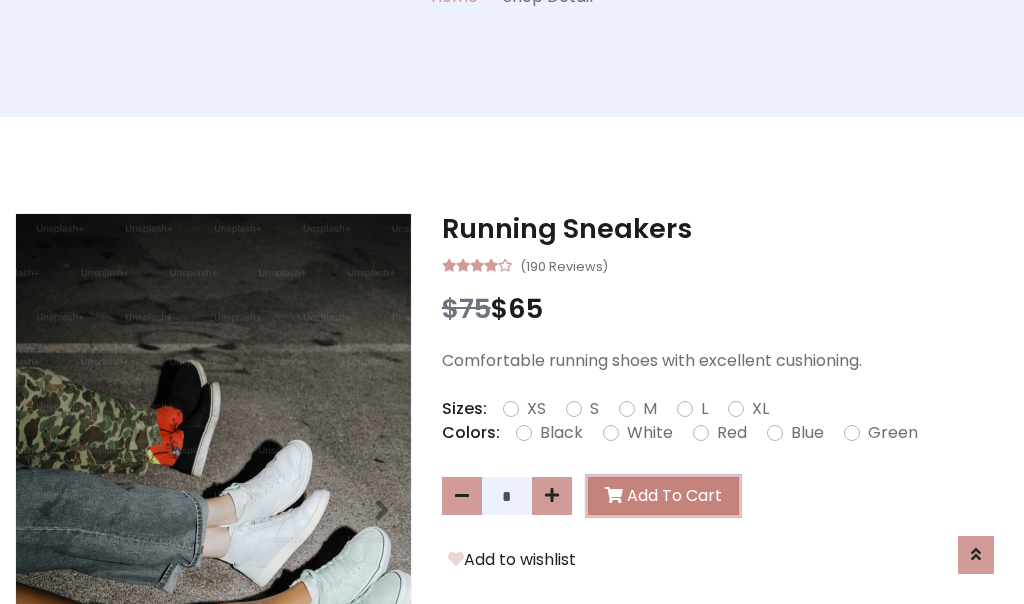 click on "Add To Cart" at bounding box center [663, 496] 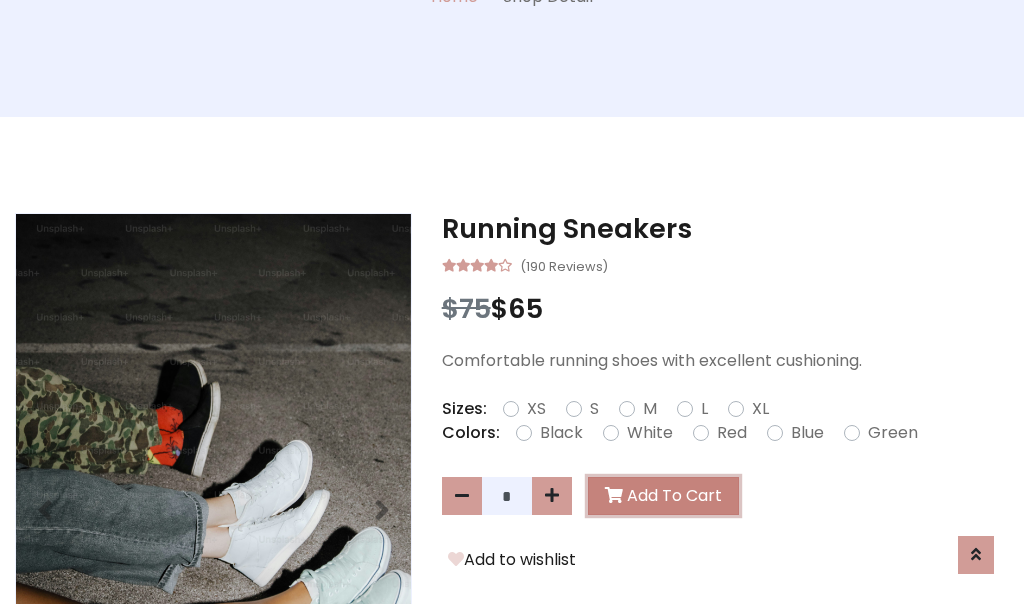 scroll, scrollTop: 0, scrollLeft: 0, axis: both 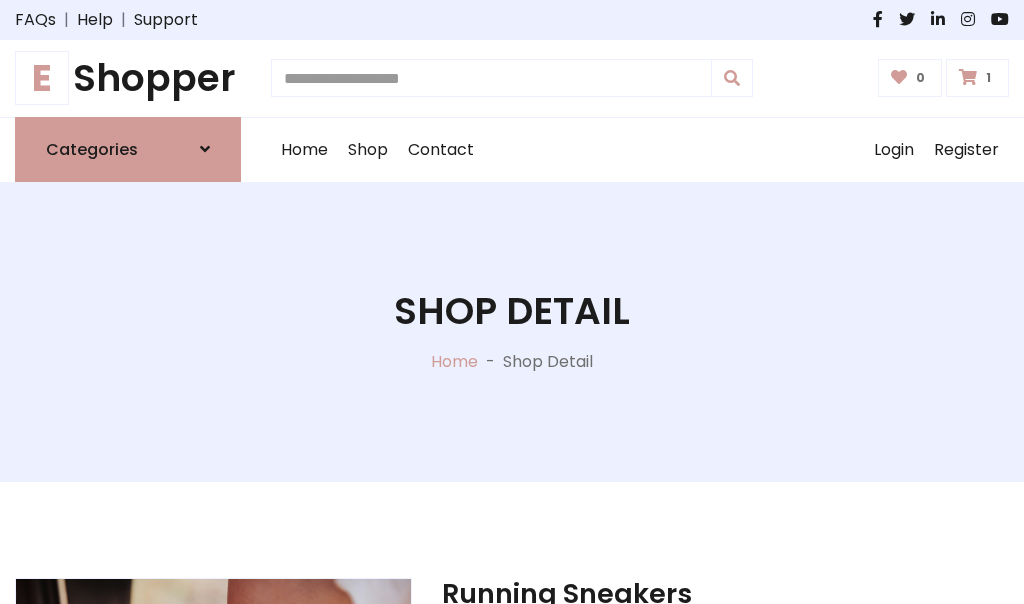 click at bounding box center [968, 77] 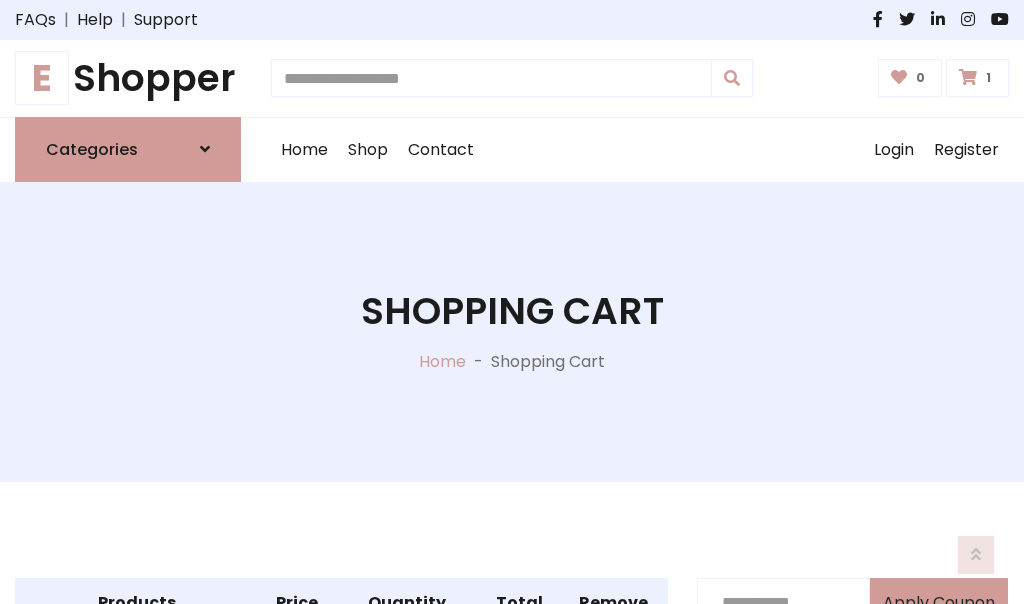 scroll, scrollTop: 468, scrollLeft: 0, axis: vertical 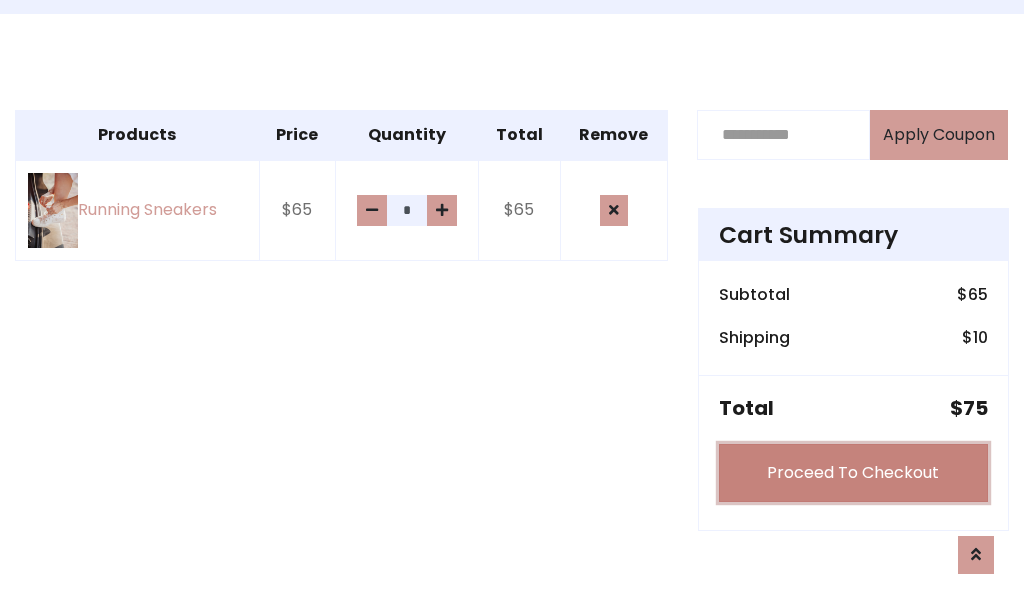 click on "Proceed To Checkout" at bounding box center [853, 473] 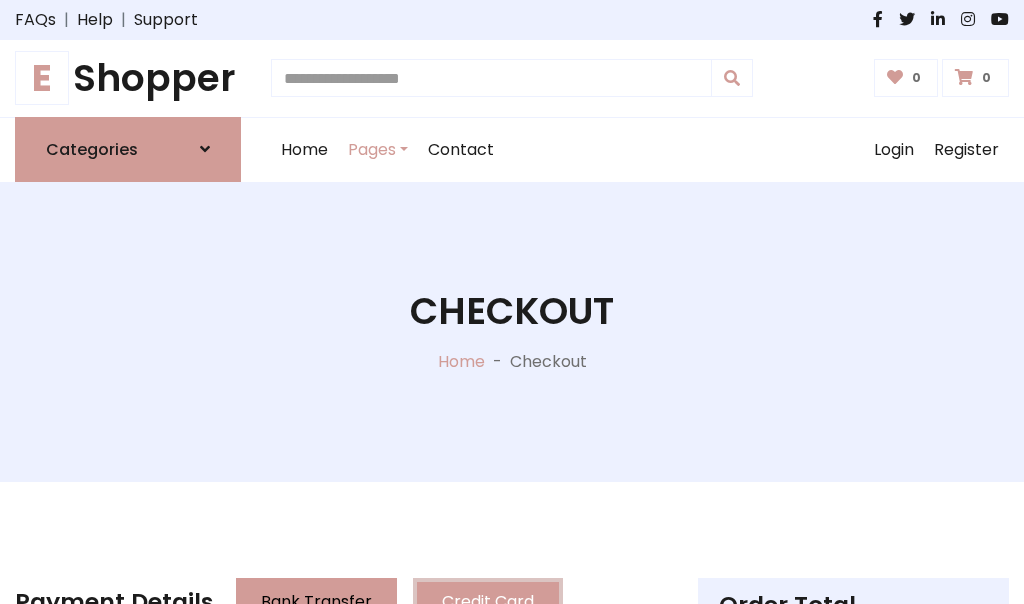 scroll, scrollTop: 0, scrollLeft: 0, axis: both 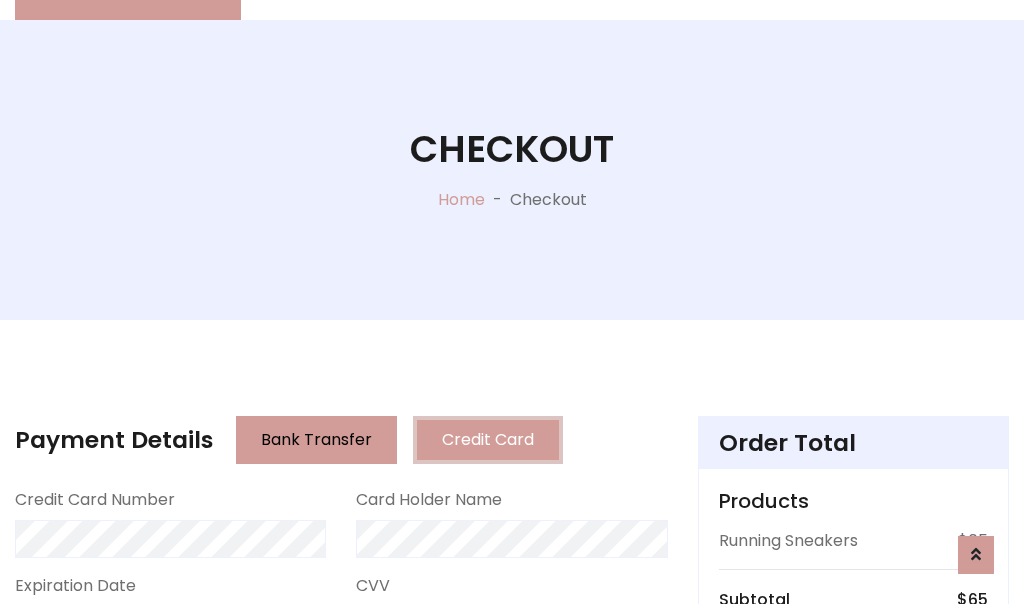 click on "Go to shipping" at bounding box center (853, 856) 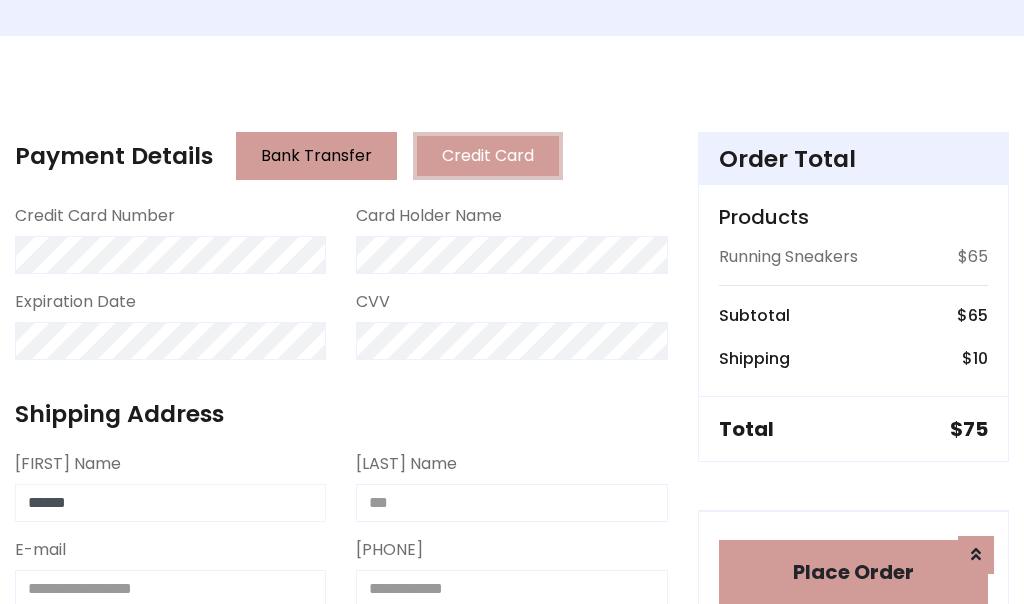 type on "******" 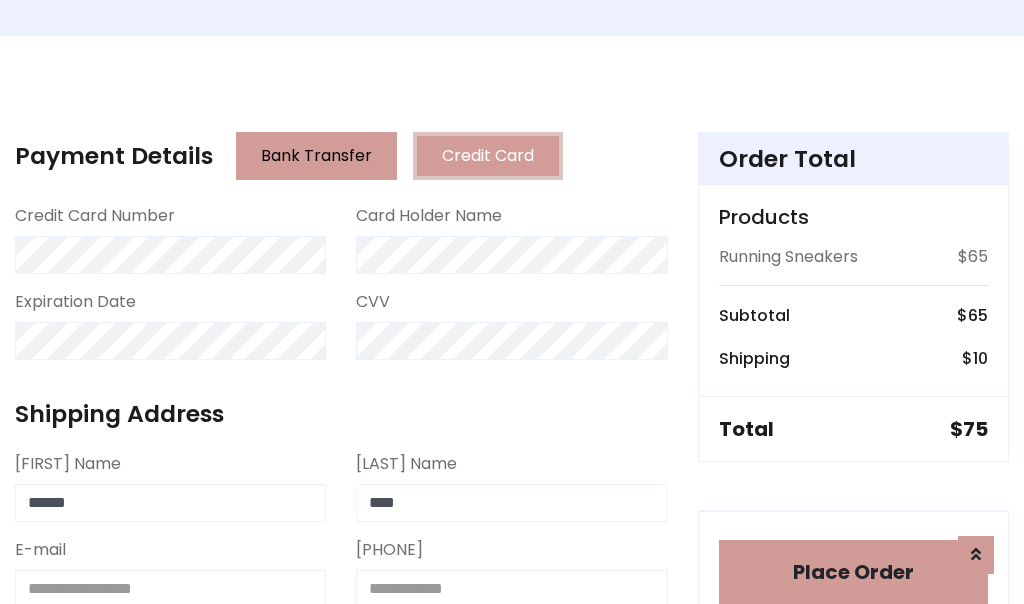 type on "****" 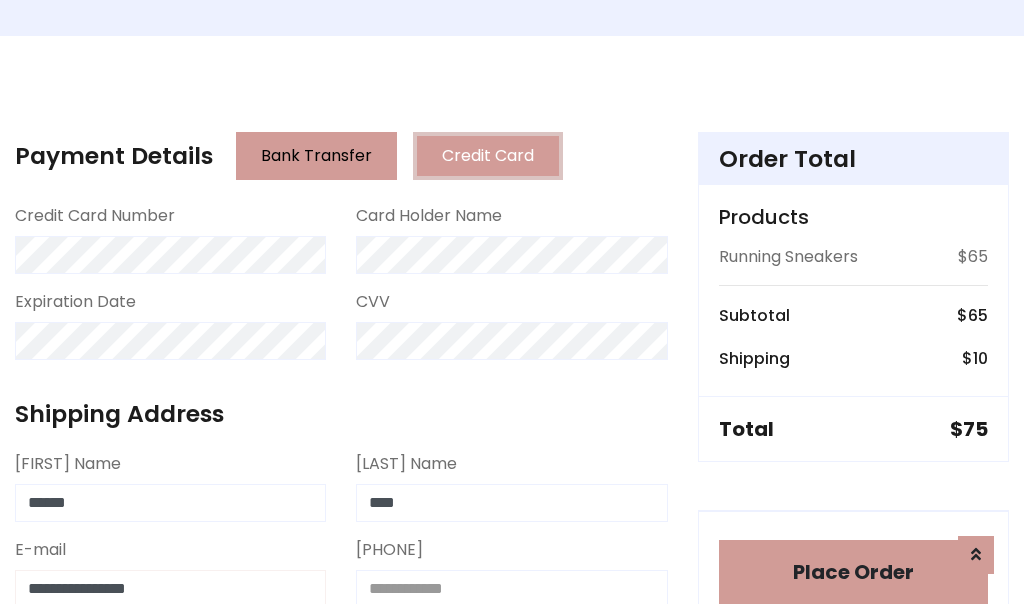 scroll, scrollTop: 450, scrollLeft: 0, axis: vertical 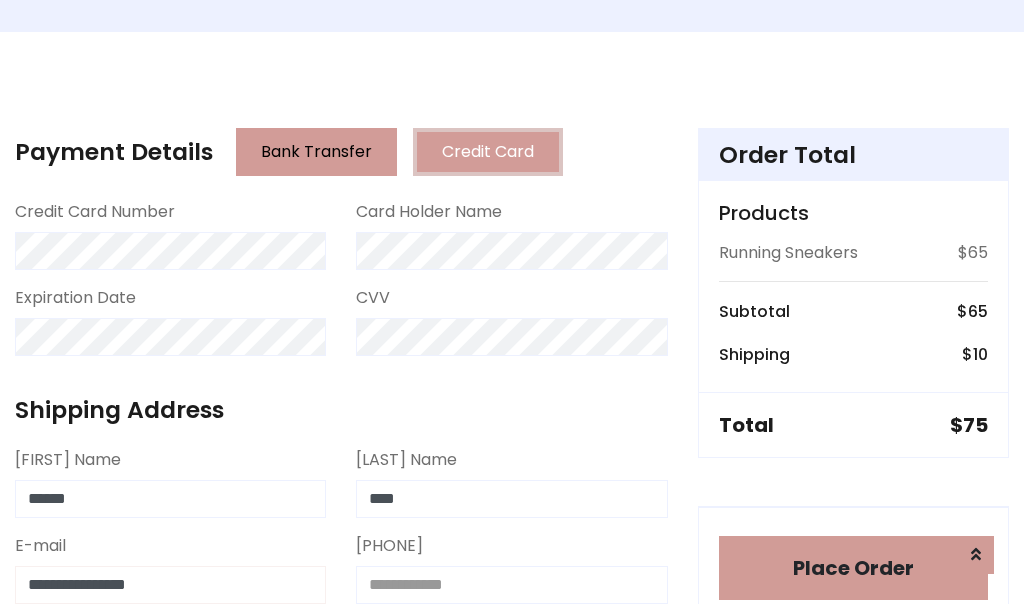 type on "**********" 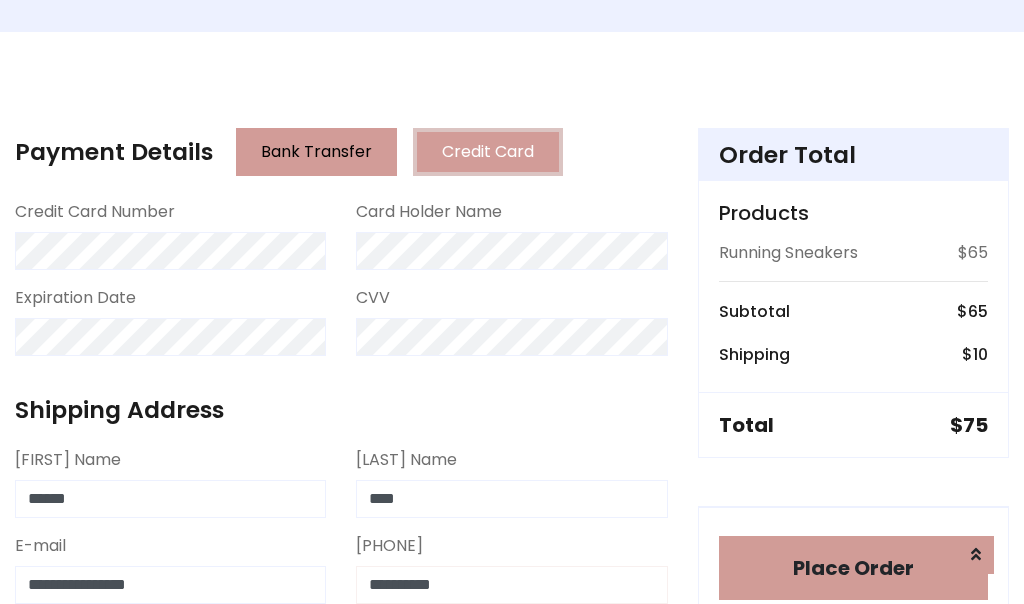 type on "**********" 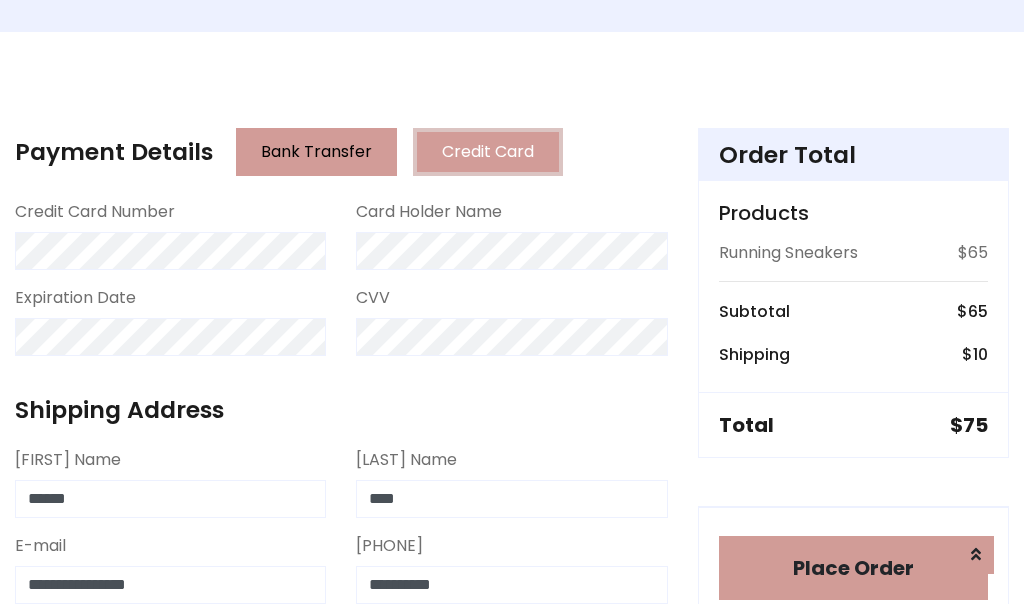 scroll, scrollTop: 819, scrollLeft: 0, axis: vertical 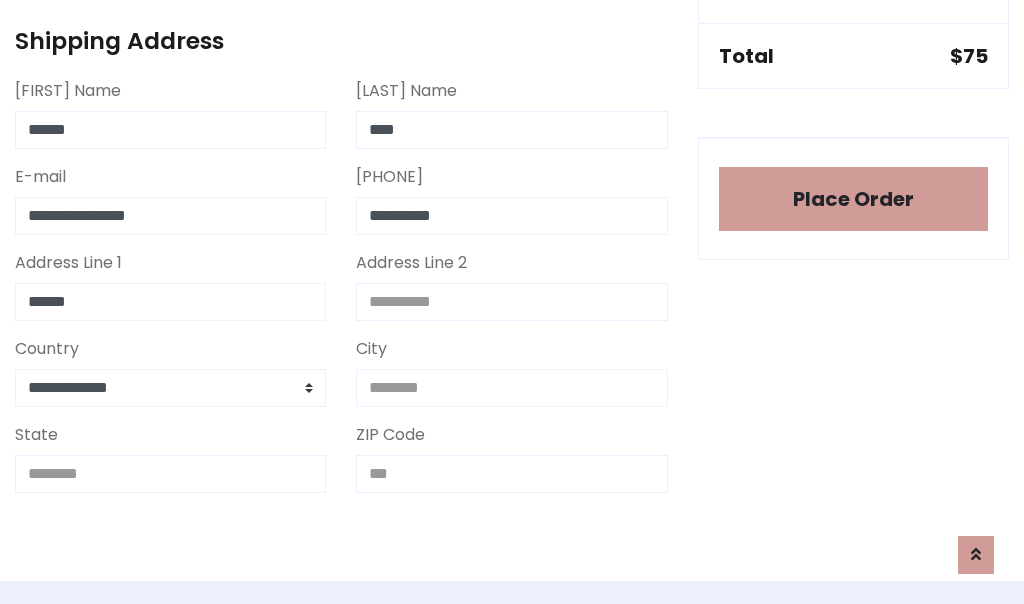 type on "******" 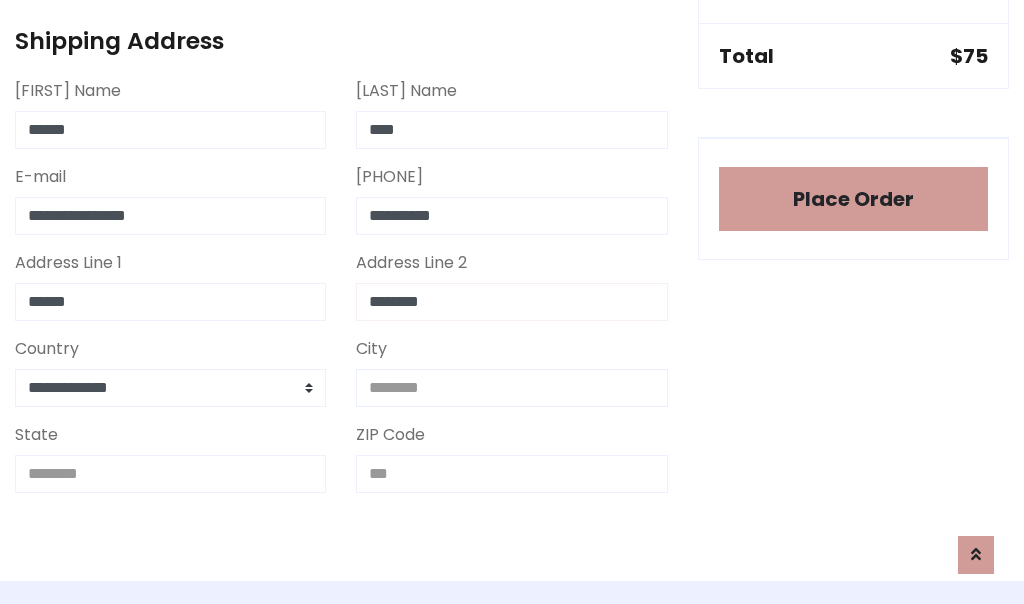 type on "********" 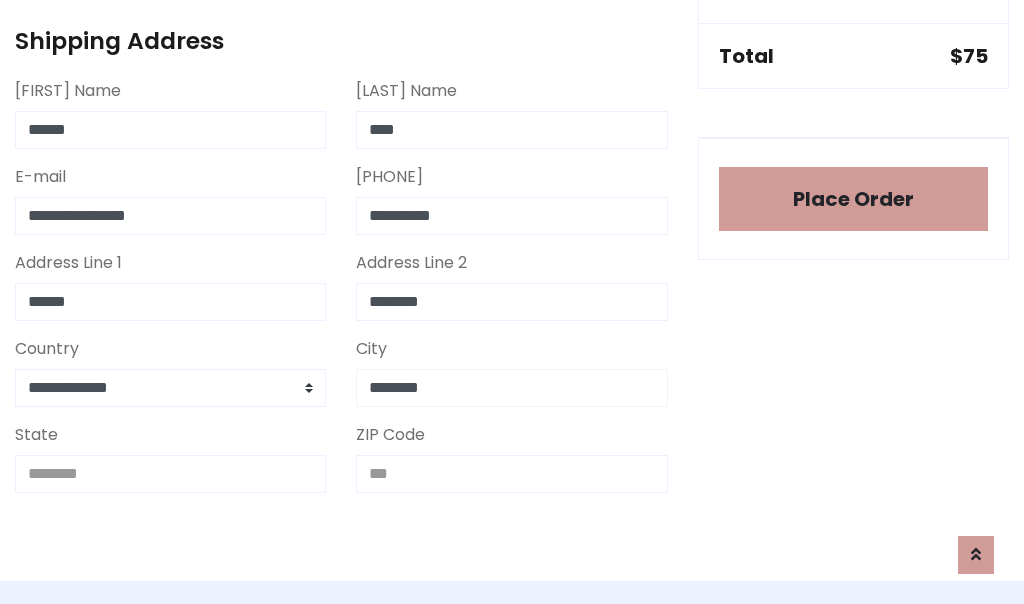 type on "********" 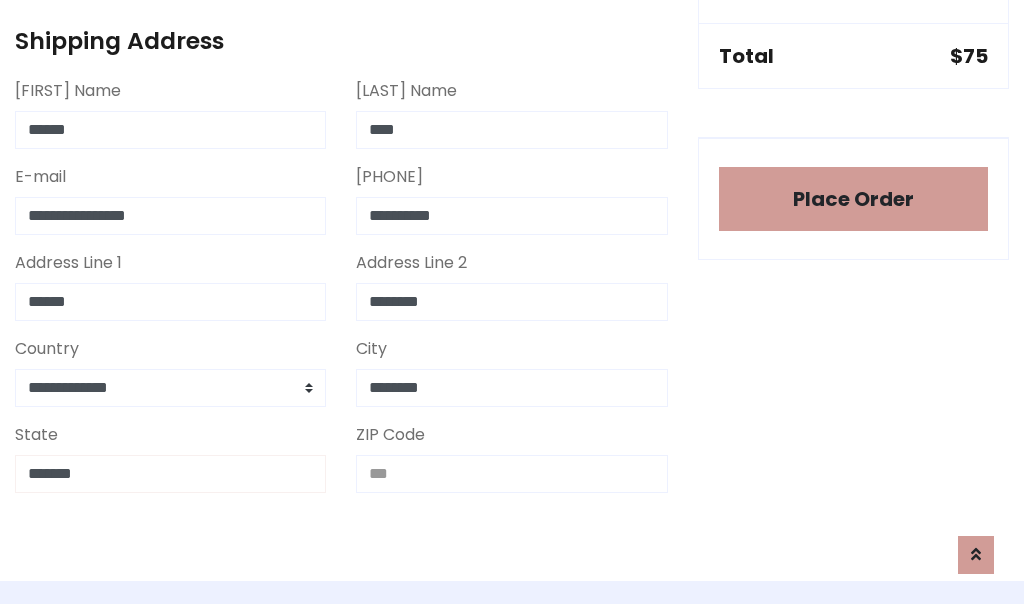type on "*******" 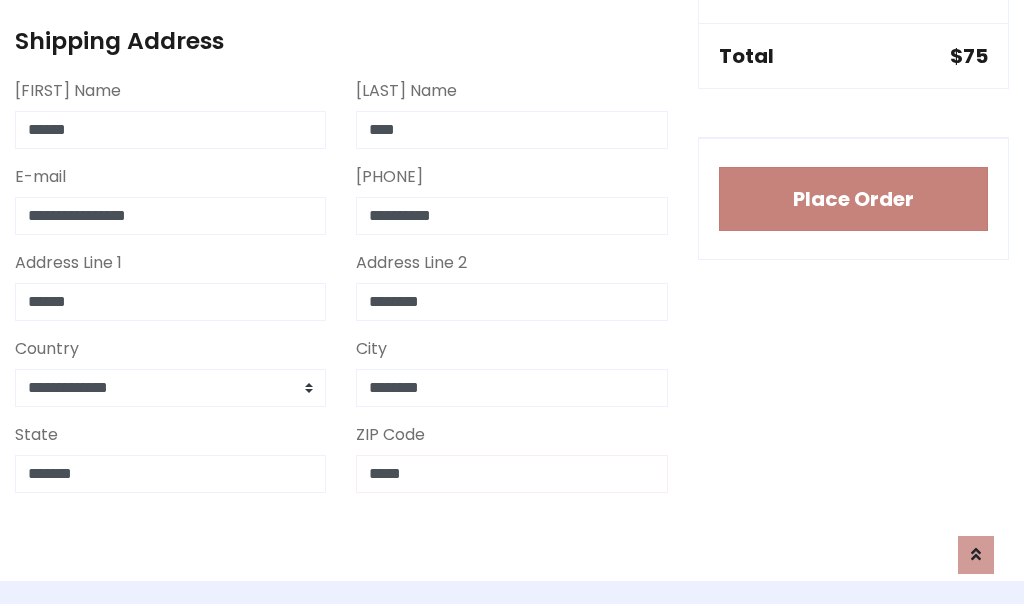 type on "*****" 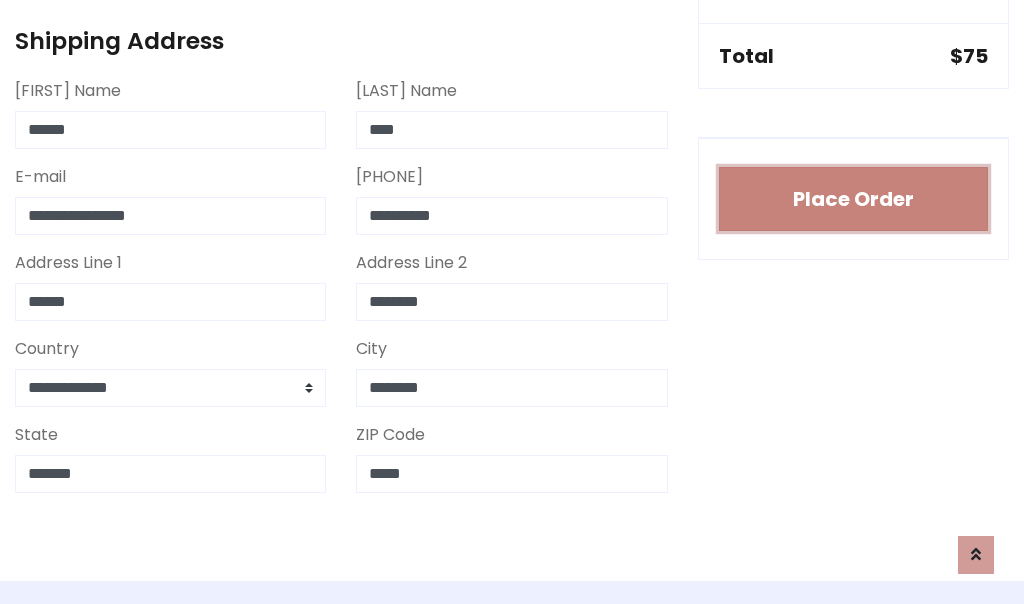 click on "Place Order" at bounding box center (853, 199) 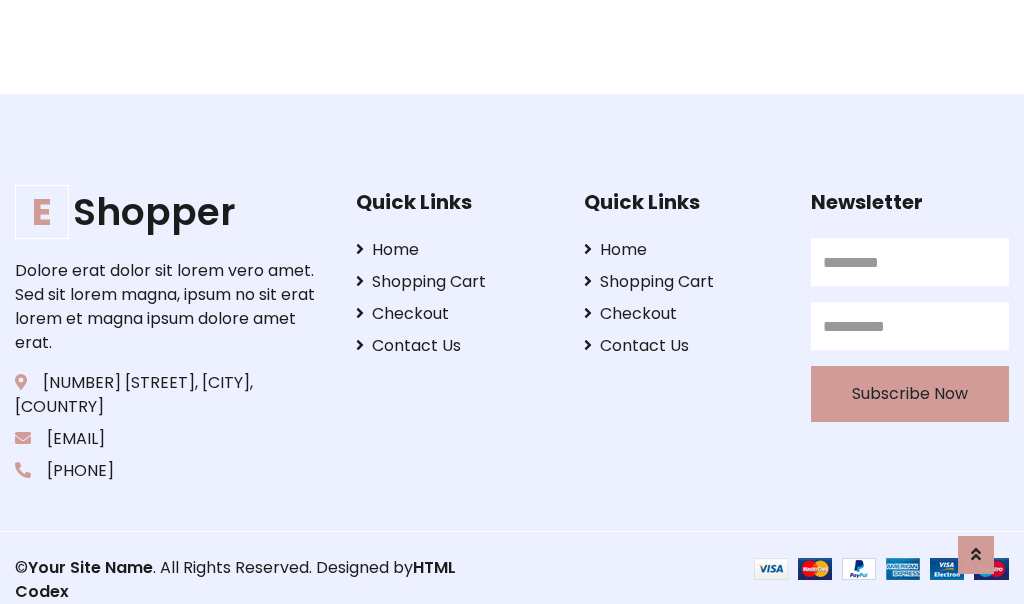 scroll, scrollTop: 0, scrollLeft: 0, axis: both 